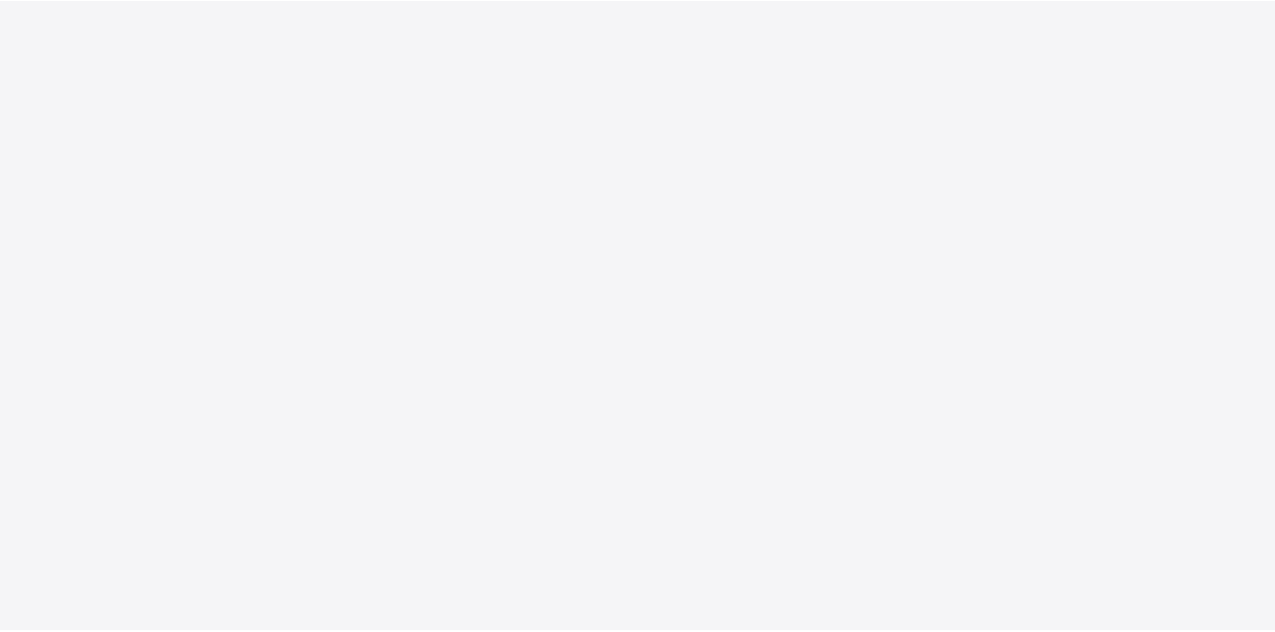 scroll, scrollTop: 0, scrollLeft: 0, axis: both 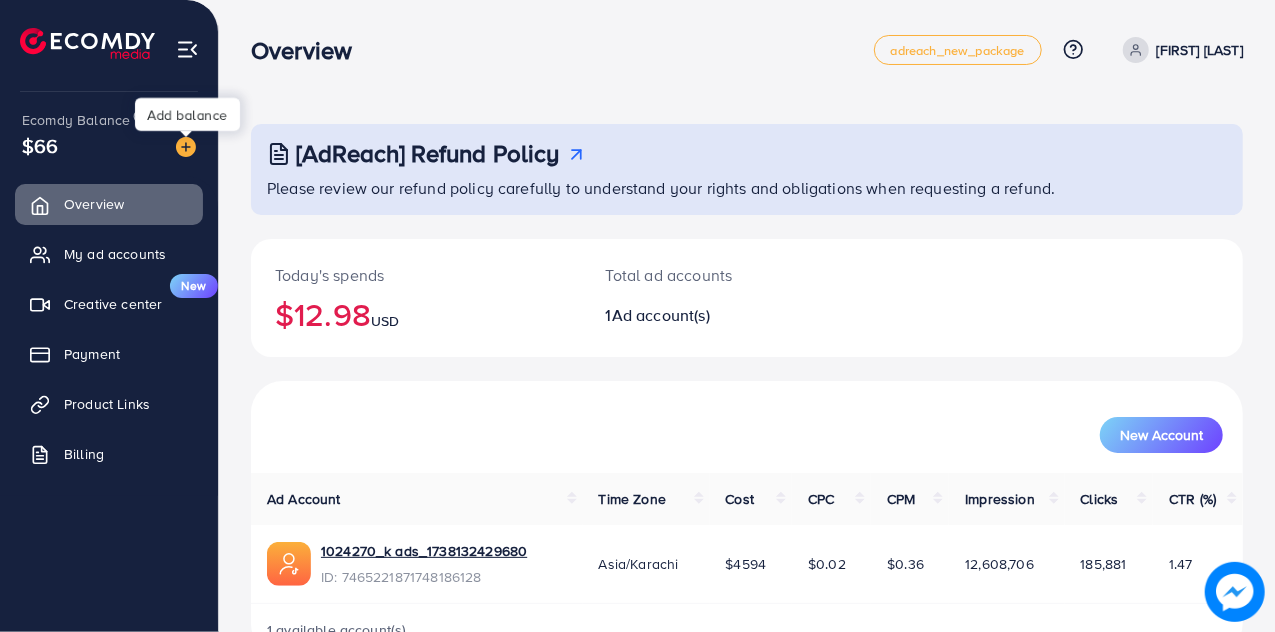 click at bounding box center [186, 147] 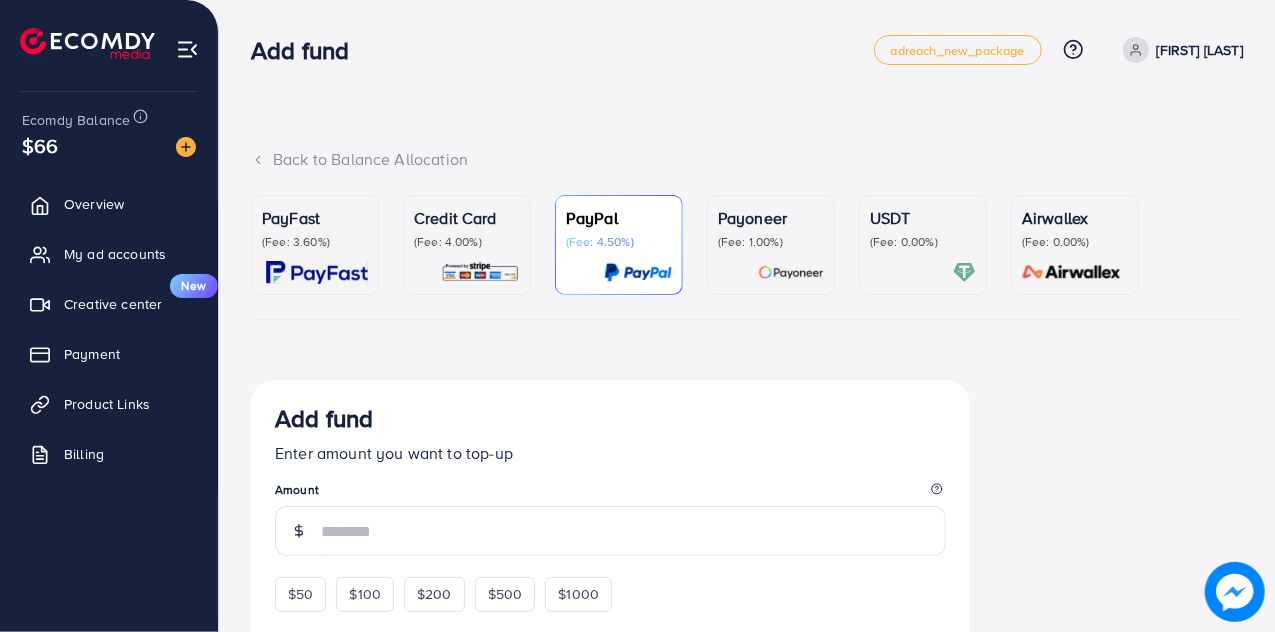 click on "PayFast" at bounding box center (315, 218) 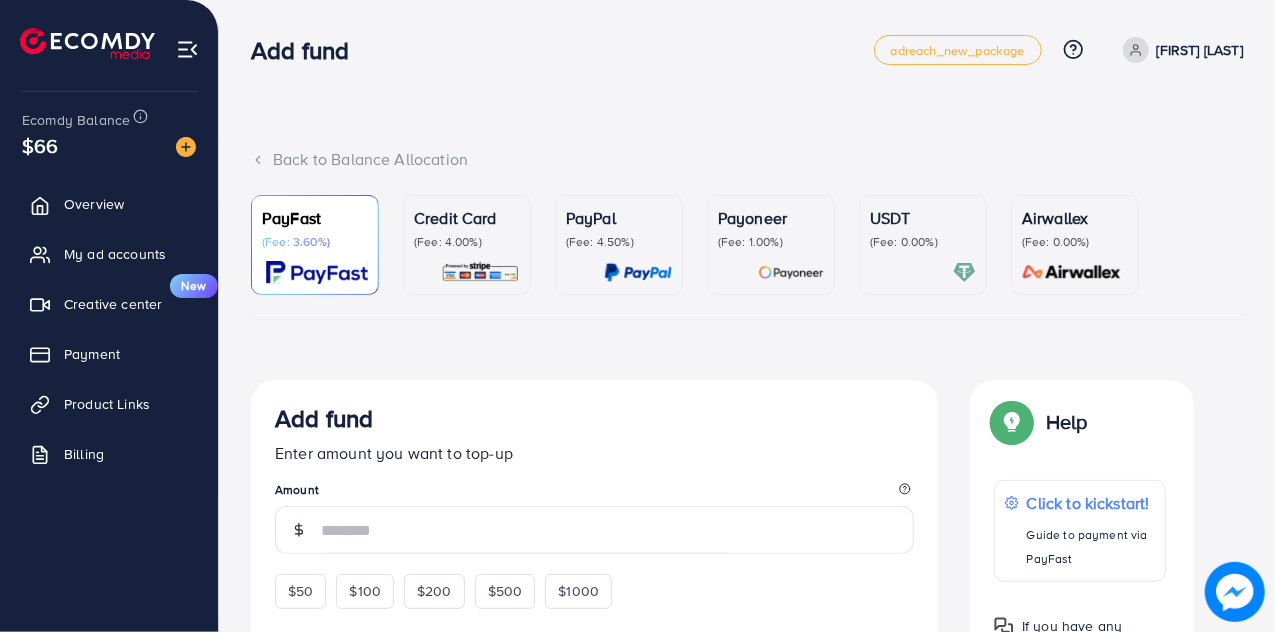 drag, startPoint x: 1268, startPoint y: 223, endPoint x: 1268, endPoint y: 264, distance: 41 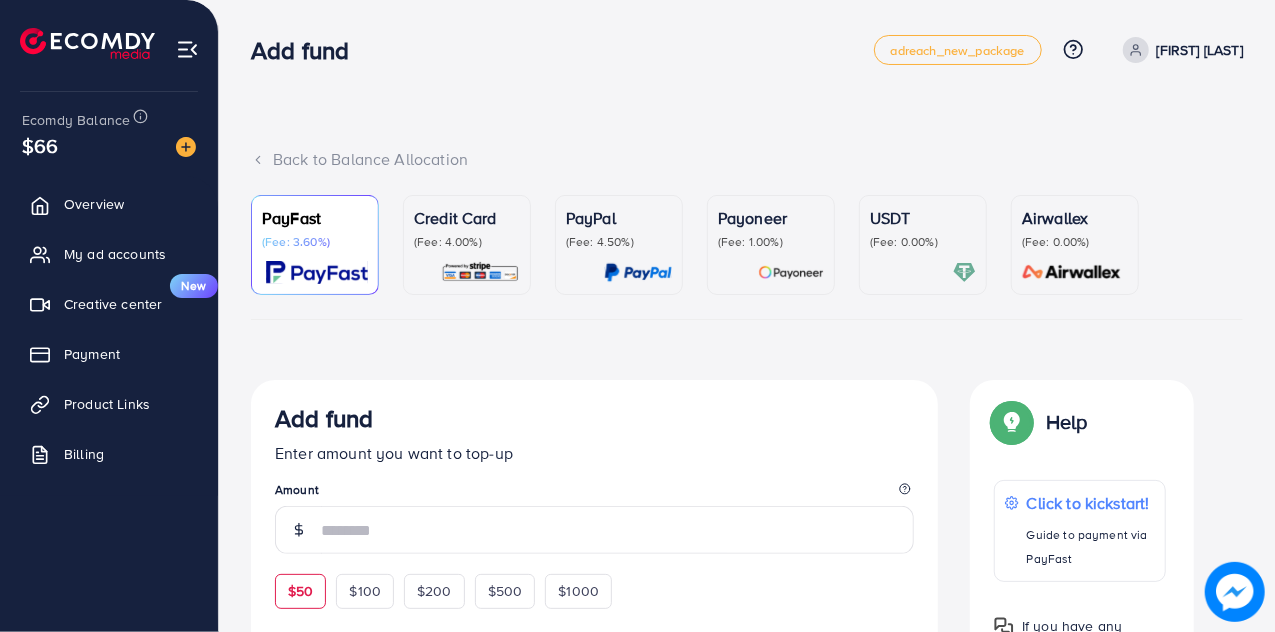 click on "$50" at bounding box center [300, 591] 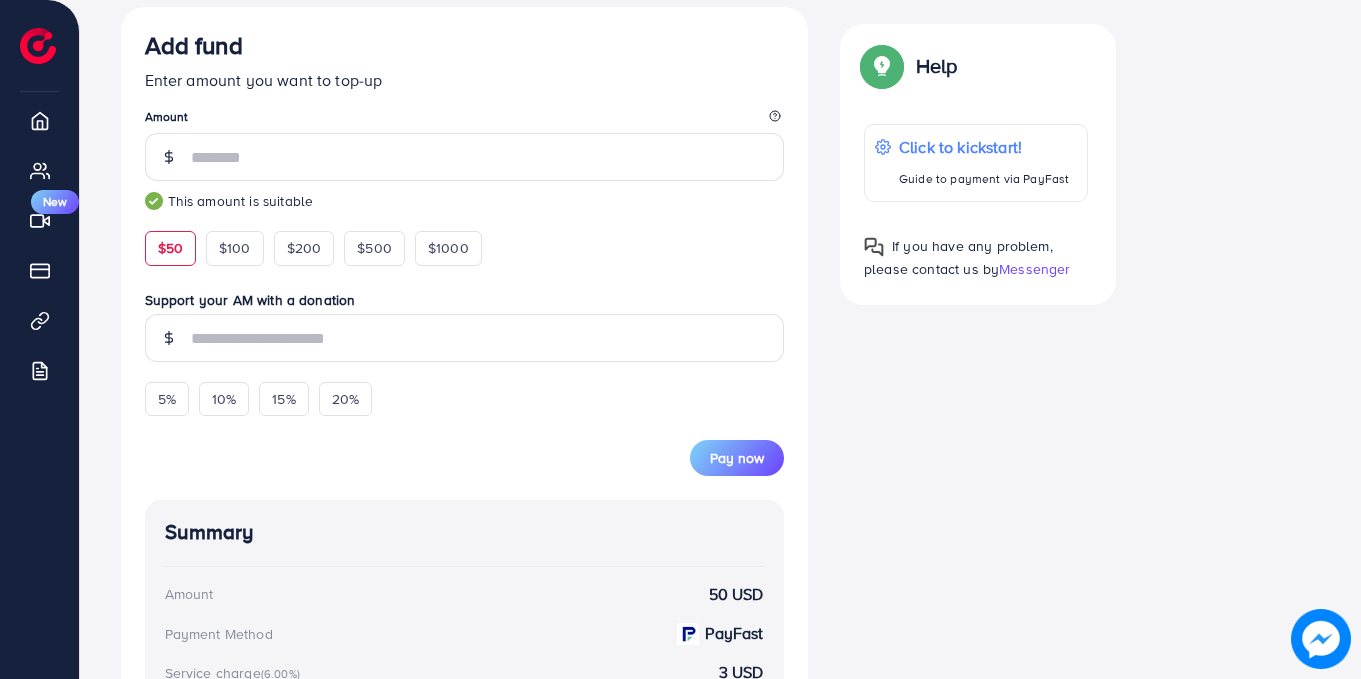 scroll, scrollTop: 379, scrollLeft: 0, axis: vertical 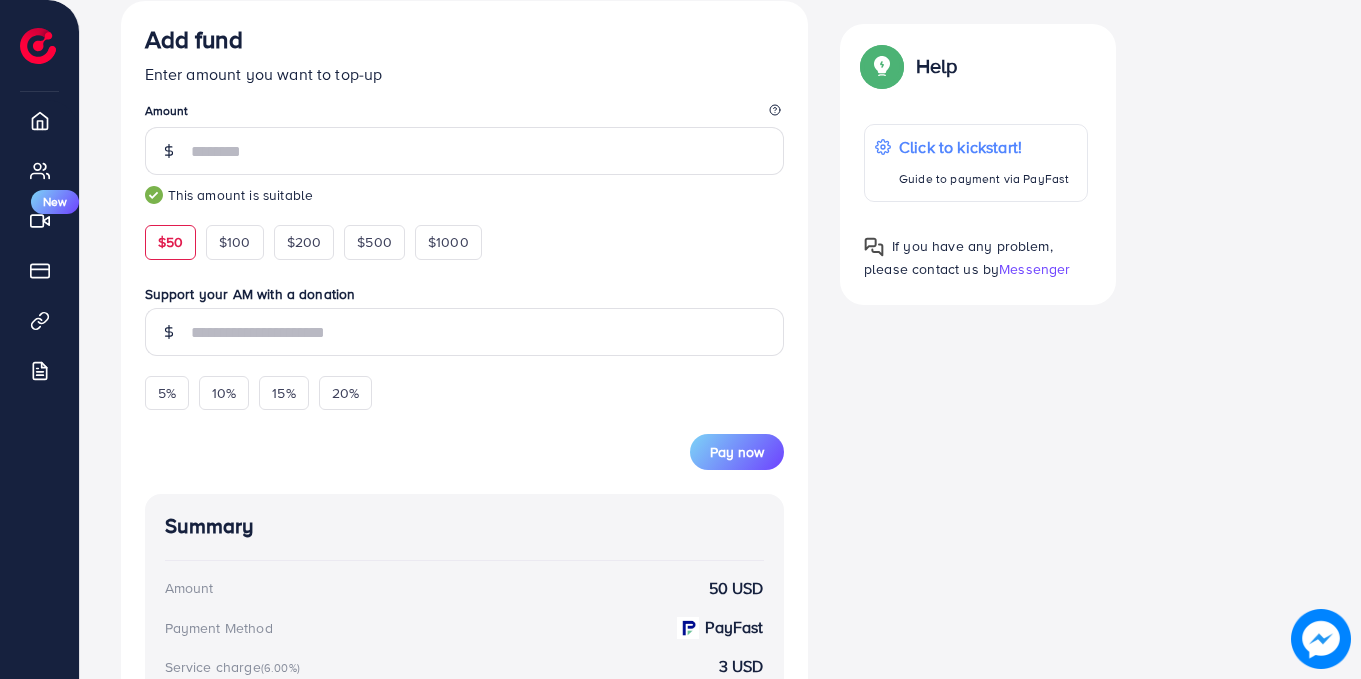 click on "Back to Balance Allocation   PayFast   (Fee: 3.60%)   Credit Card   (Fee: 4.00%)   PayPal   (Fee: 4.50%)   Payoneer   (Fee: 1.00%)   USDT   (Fee: 0.00%)   Airwallex   (Fee: 0.00%)   Currency Code:   Merchant ID:   Merchant Name:   Token:   Success URL:   Failure URL:   Checkout URL:   Customer Email:   Customer Mobile:   Transaction Amount:   Basket ID:   Transaction Date:  Add fund Enter amount you want to top-up Amount **  This amount is suitable  $50 $100 $200 $500 $1000 Support your AM with a donation 5% 10% 15% 20%  Pay now   Summary   Amount   50 USD   Payment Method  PayFast  Service charge   (6.00%)  3 USD  Tip  0 USD  Subtotal   53 USD   Converted subtotal   15,900 PKR   PayFast fee   (3.60%)  572.4 PKR  Total Amount   16,472.4 PKR   Help   Help   Click to kickstart!   Guide to payment via PayFast   If you have any problem, please contact us by   Messenger   If you have any problem, please contact us by   Messenger   Top-up Success!   Thanks you for your purchase. Please check your balance again." at bounding box center [720, 352] 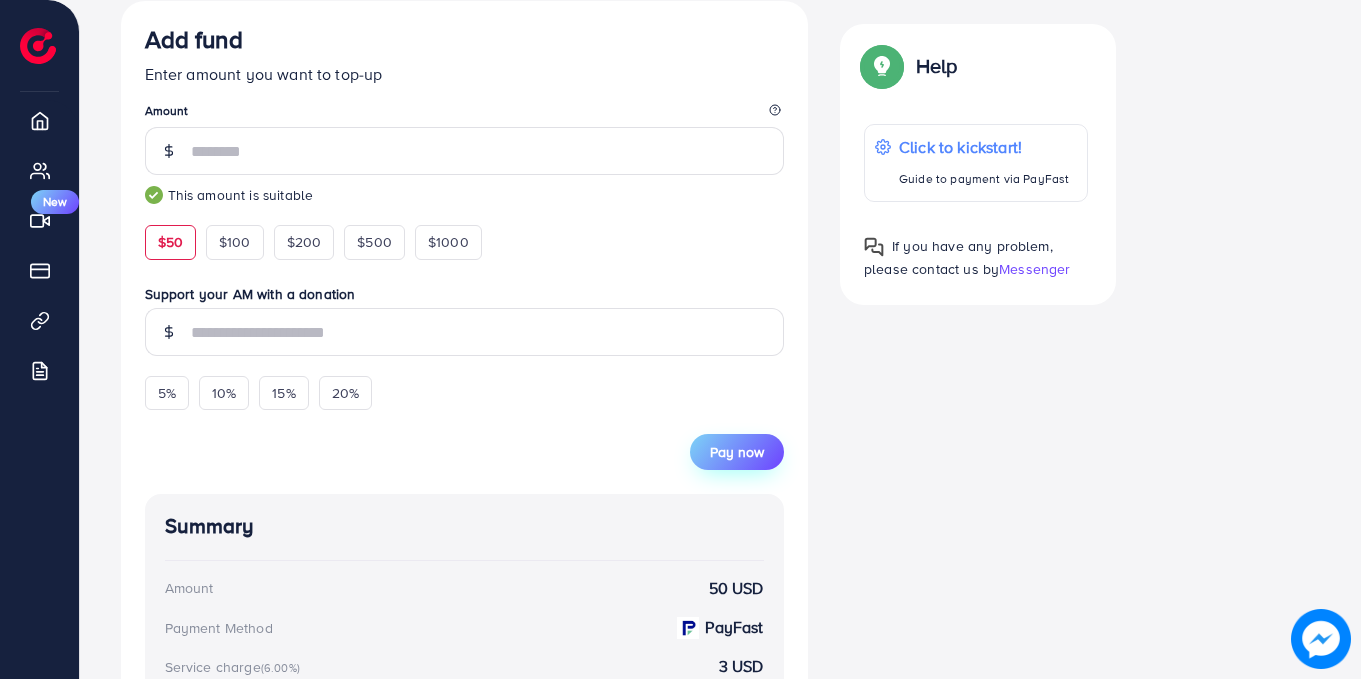 click on "Pay now" at bounding box center [737, 452] 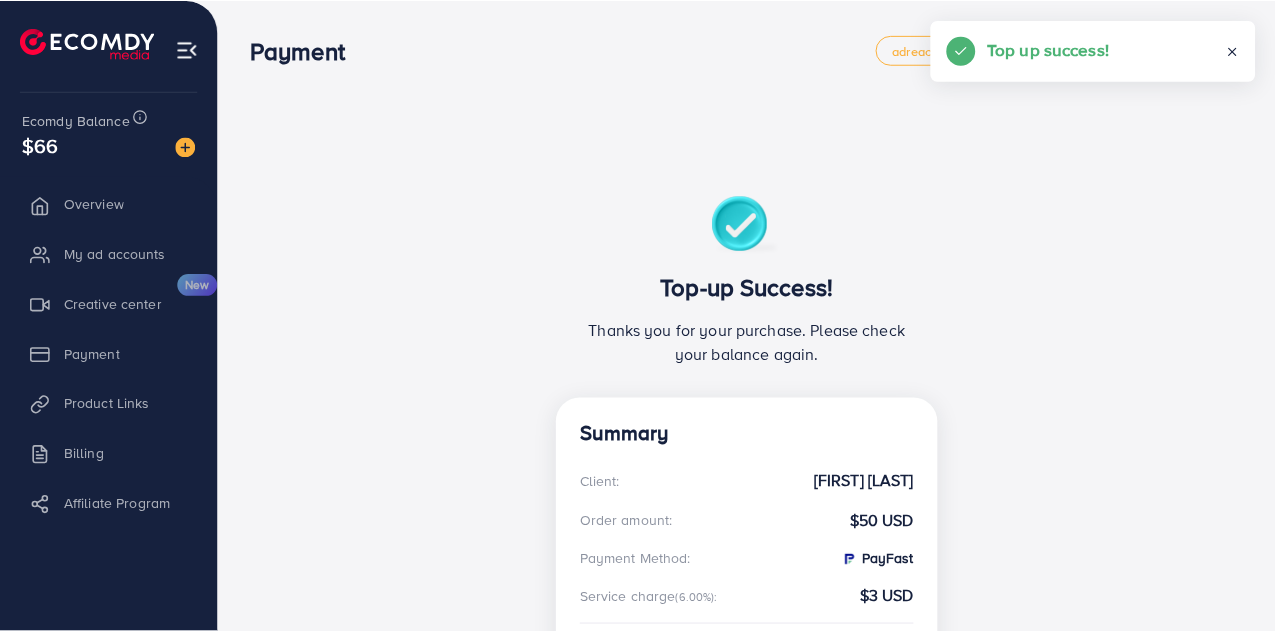 scroll, scrollTop: 0, scrollLeft: 0, axis: both 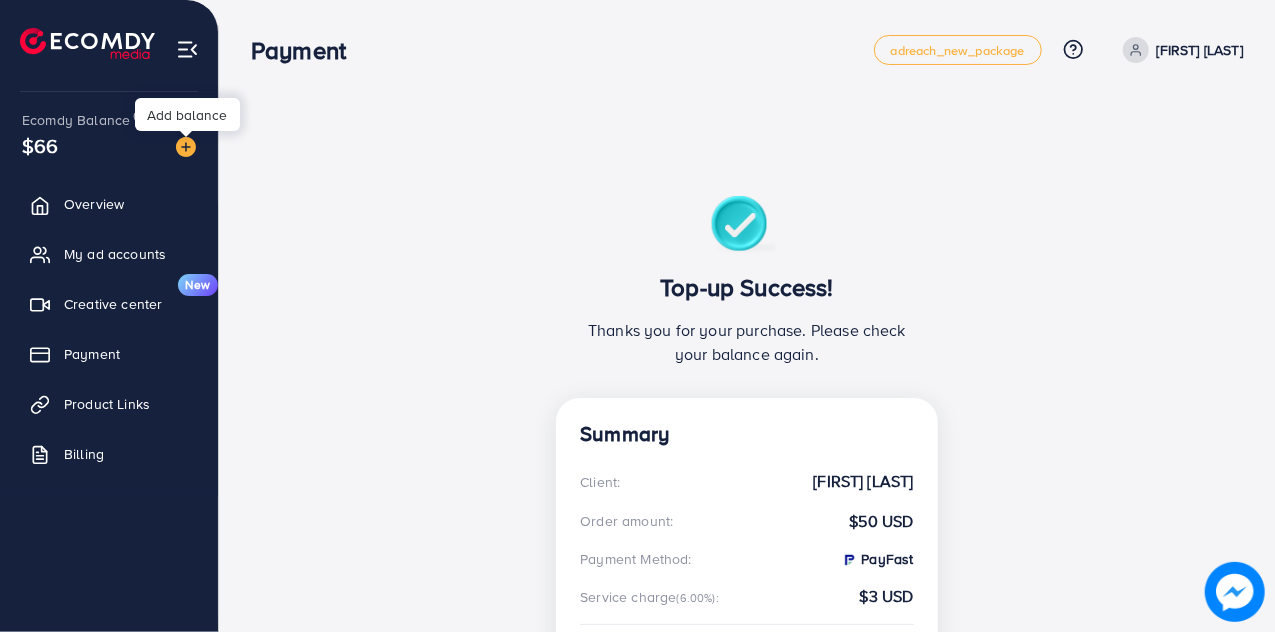 click at bounding box center (186, 147) 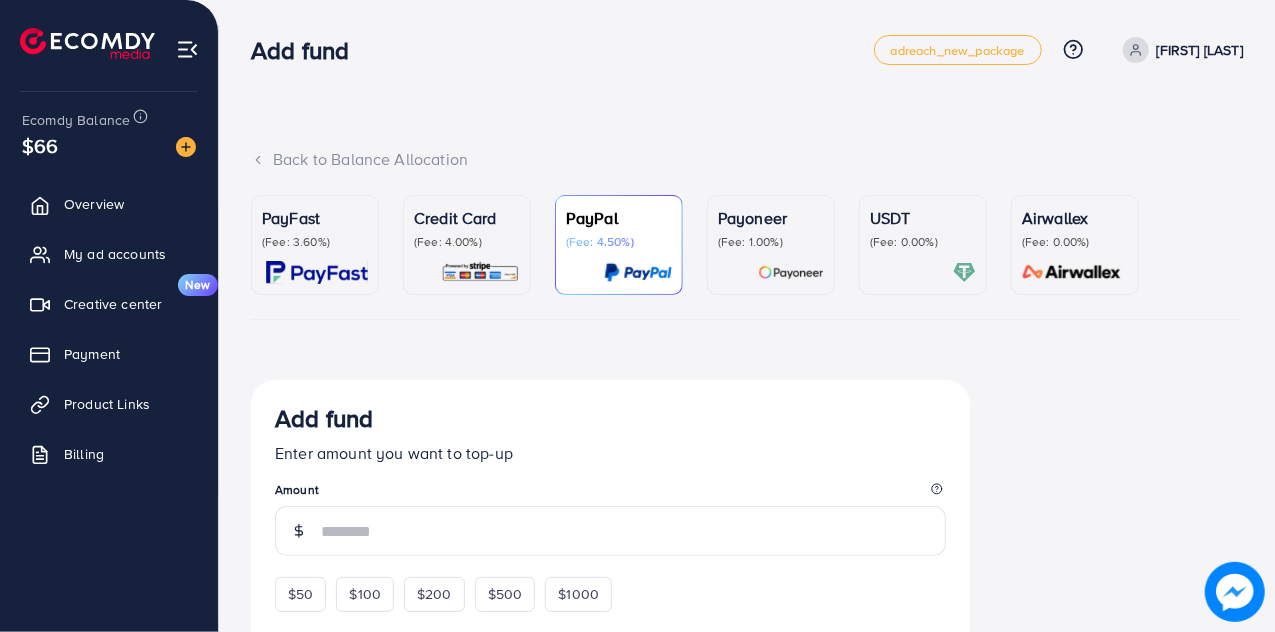 click on "(Fee: 3.60%)" at bounding box center [315, 242] 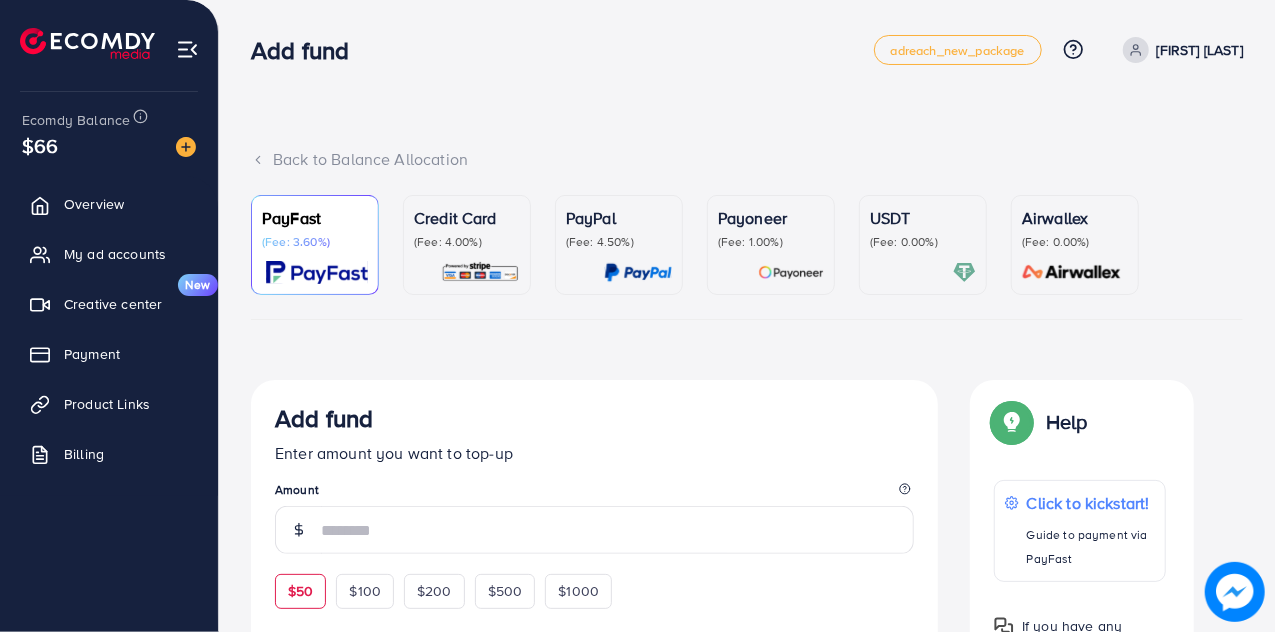click on "$50" at bounding box center (300, 591) 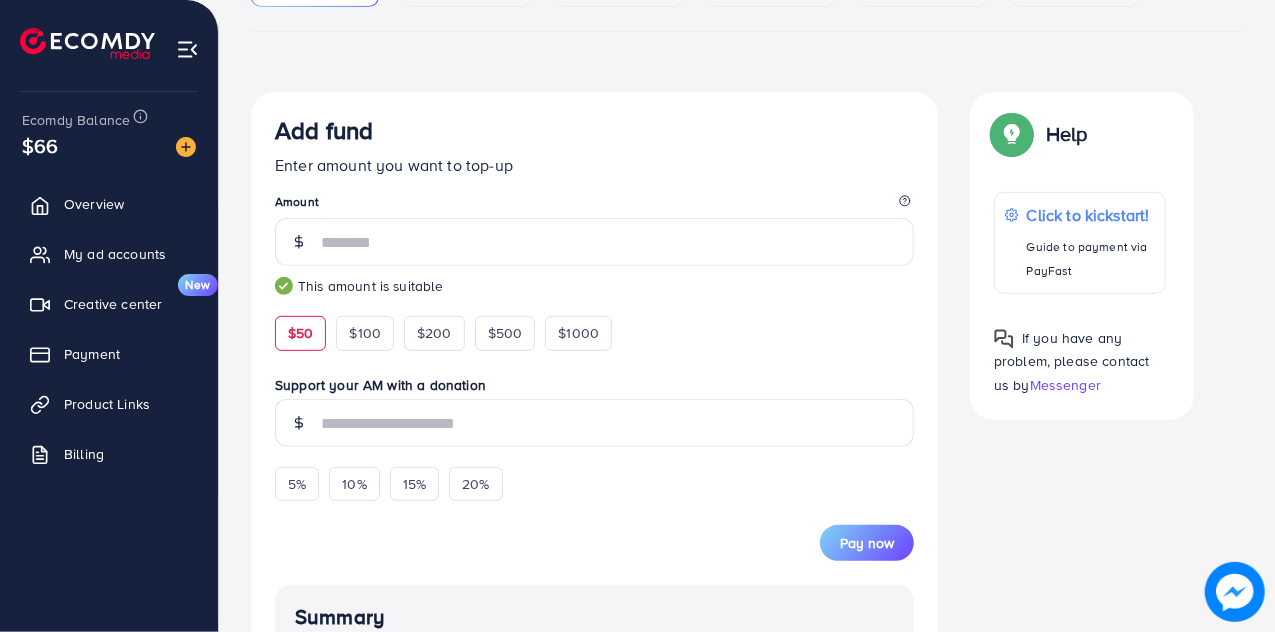 scroll, scrollTop: 314, scrollLeft: 0, axis: vertical 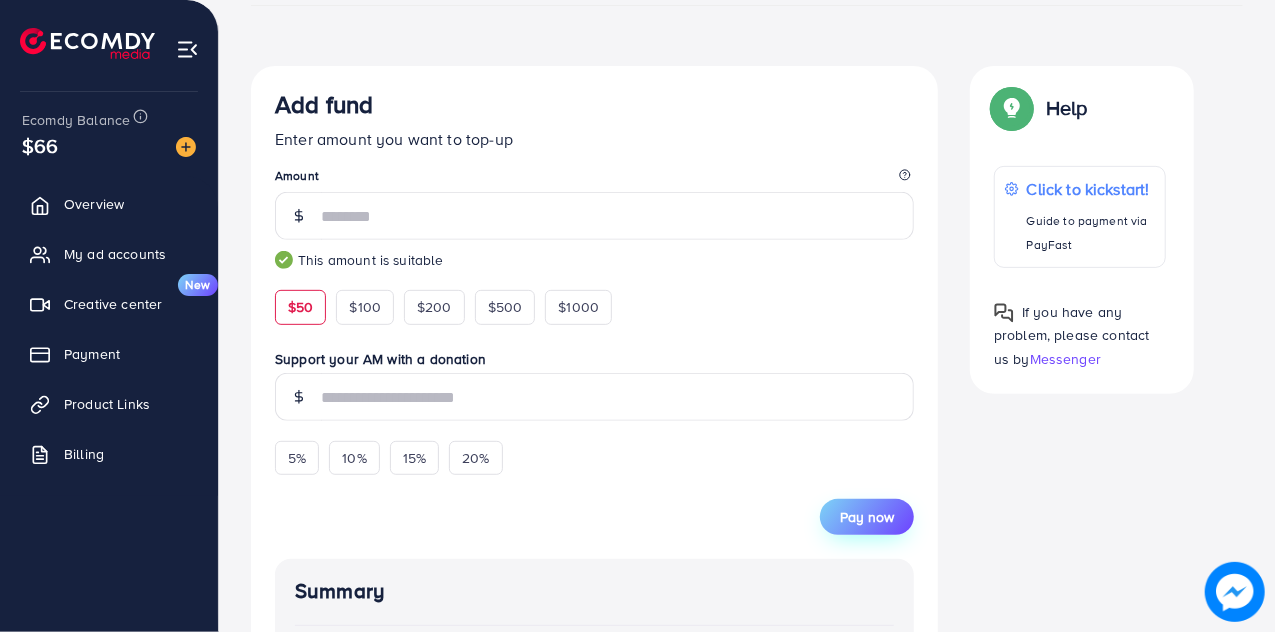 click on "Pay now" at bounding box center [867, 517] 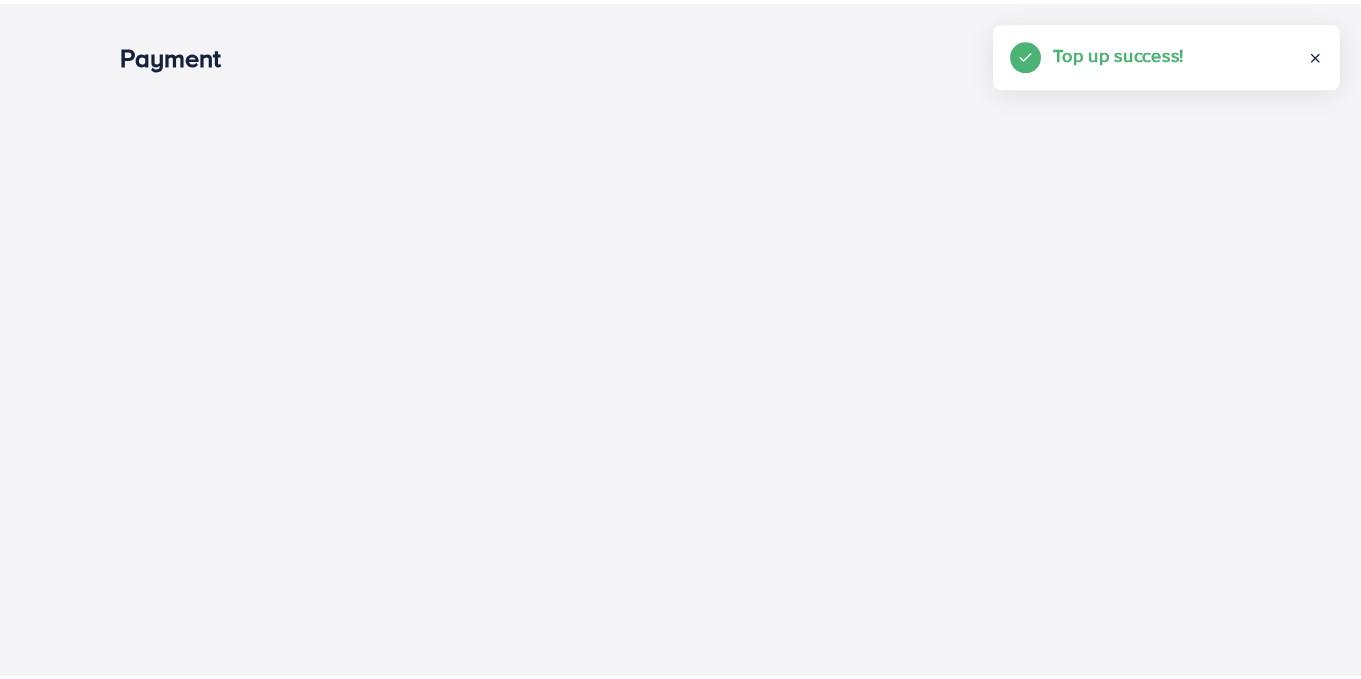 scroll, scrollTop: 0, scrollLeft: 0, axis: both 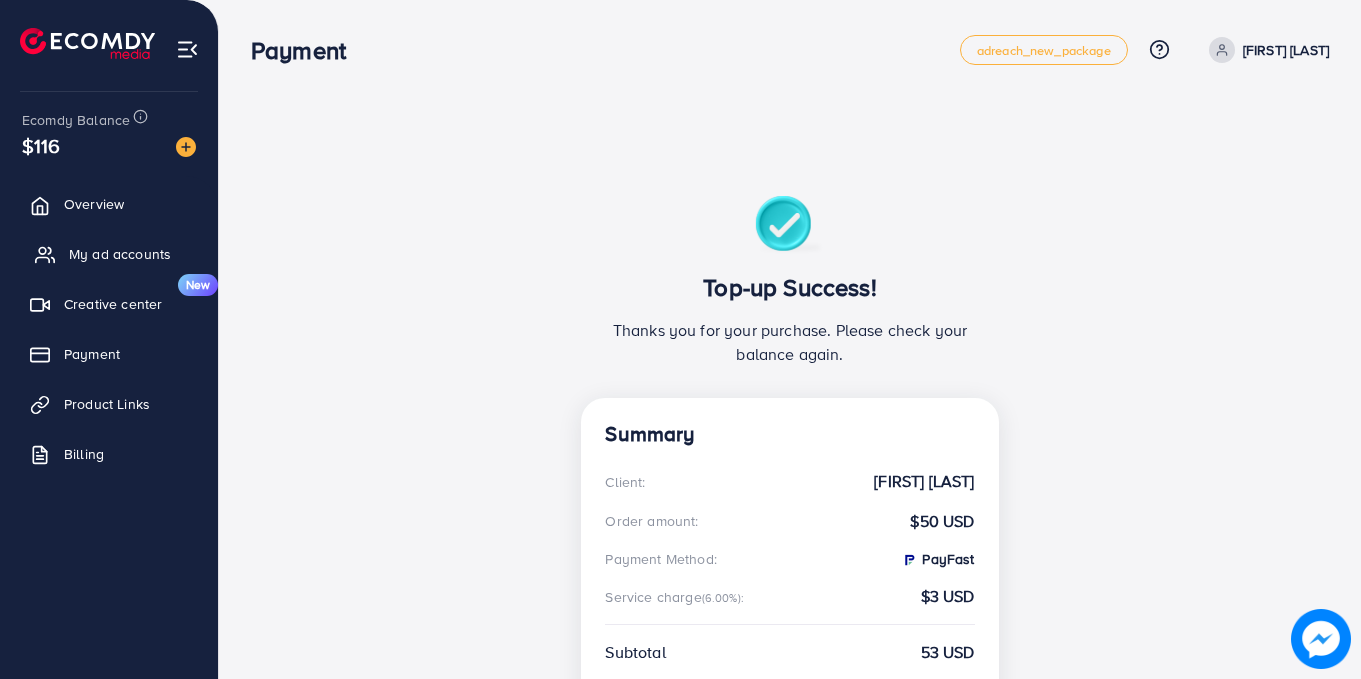 click on "My ad accounts" at bounding box center (120, 254) 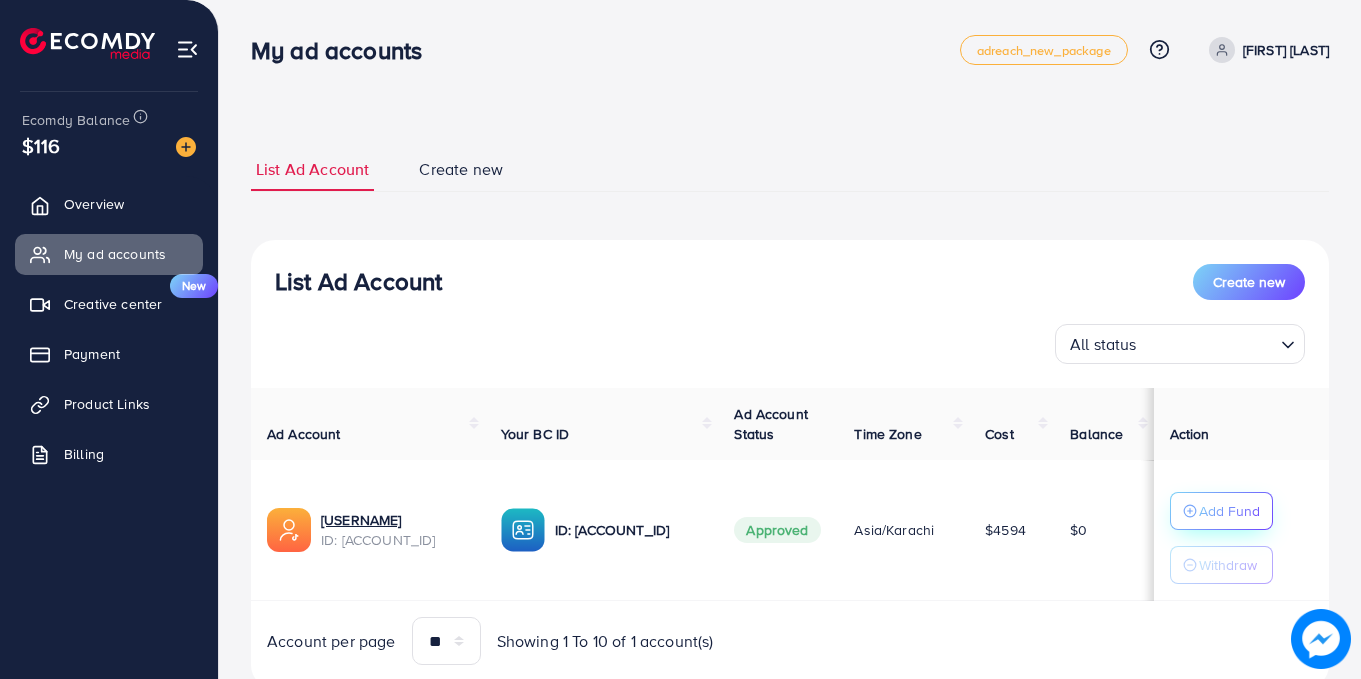 click on "Add Fund" at bounding box center [1229, 511] 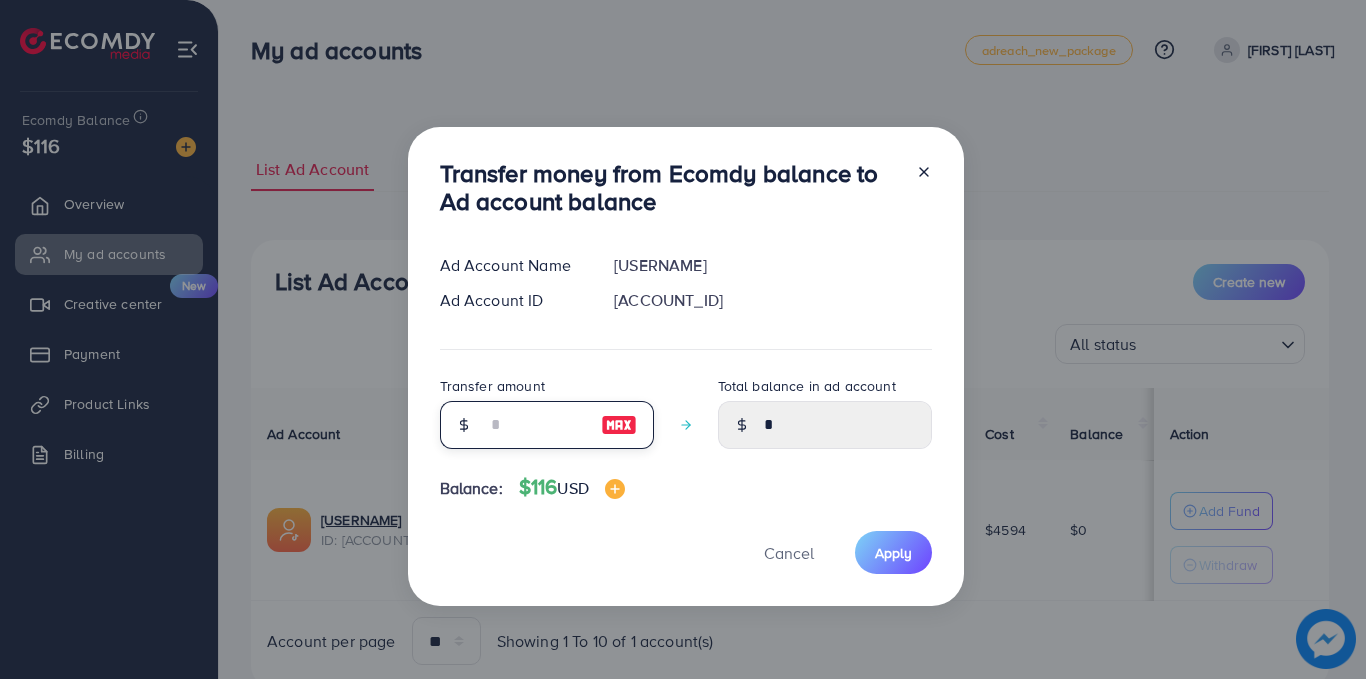 click at bounding box center (536, 425) 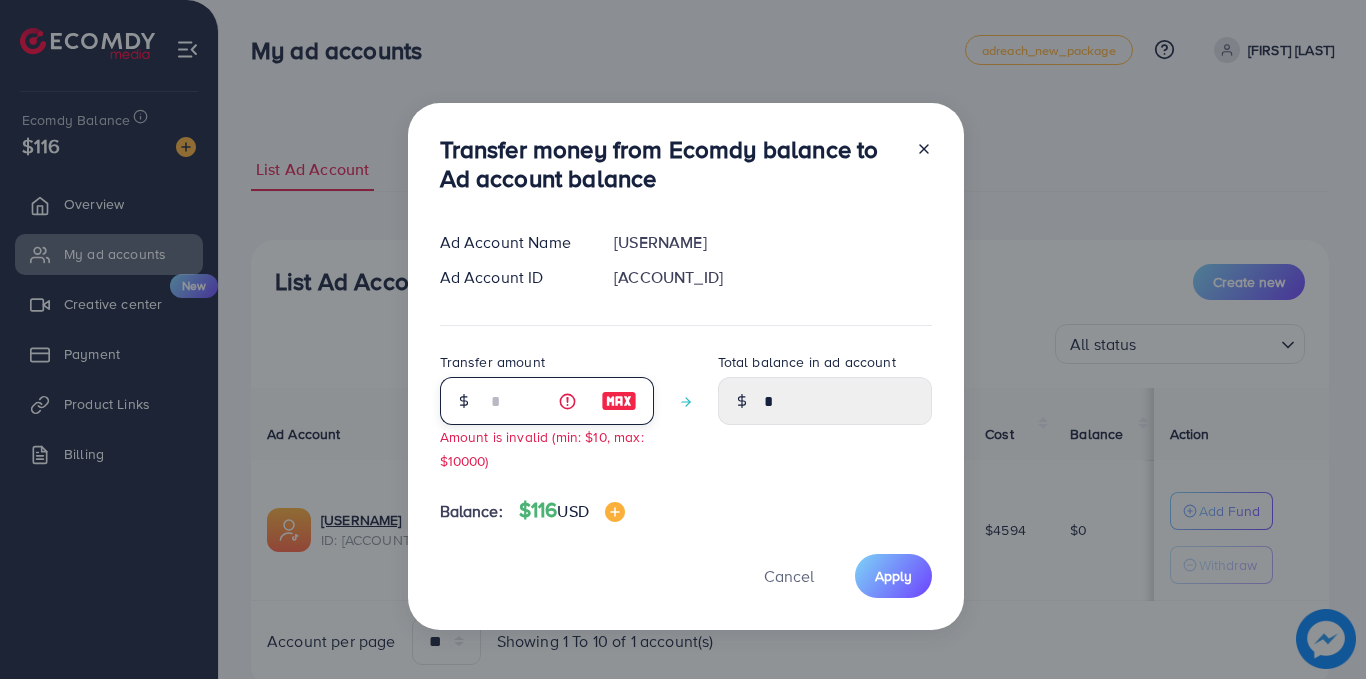 type on "**" 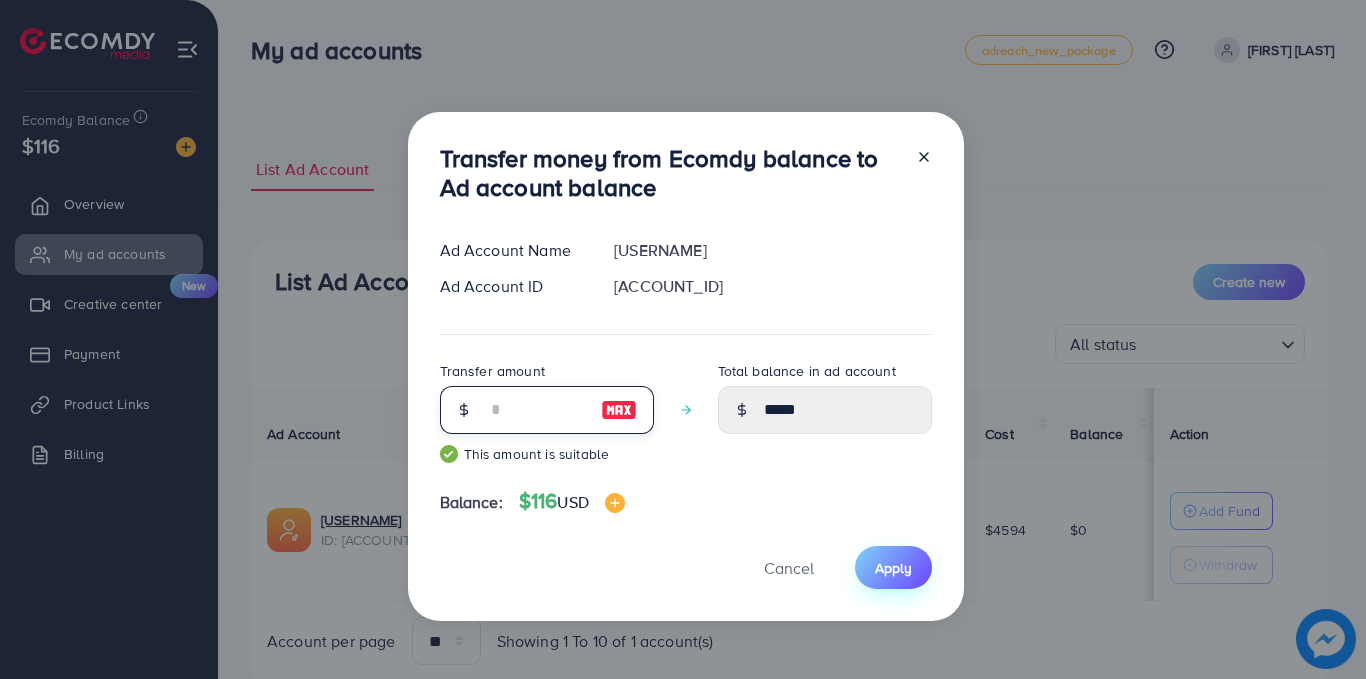 type on "**" 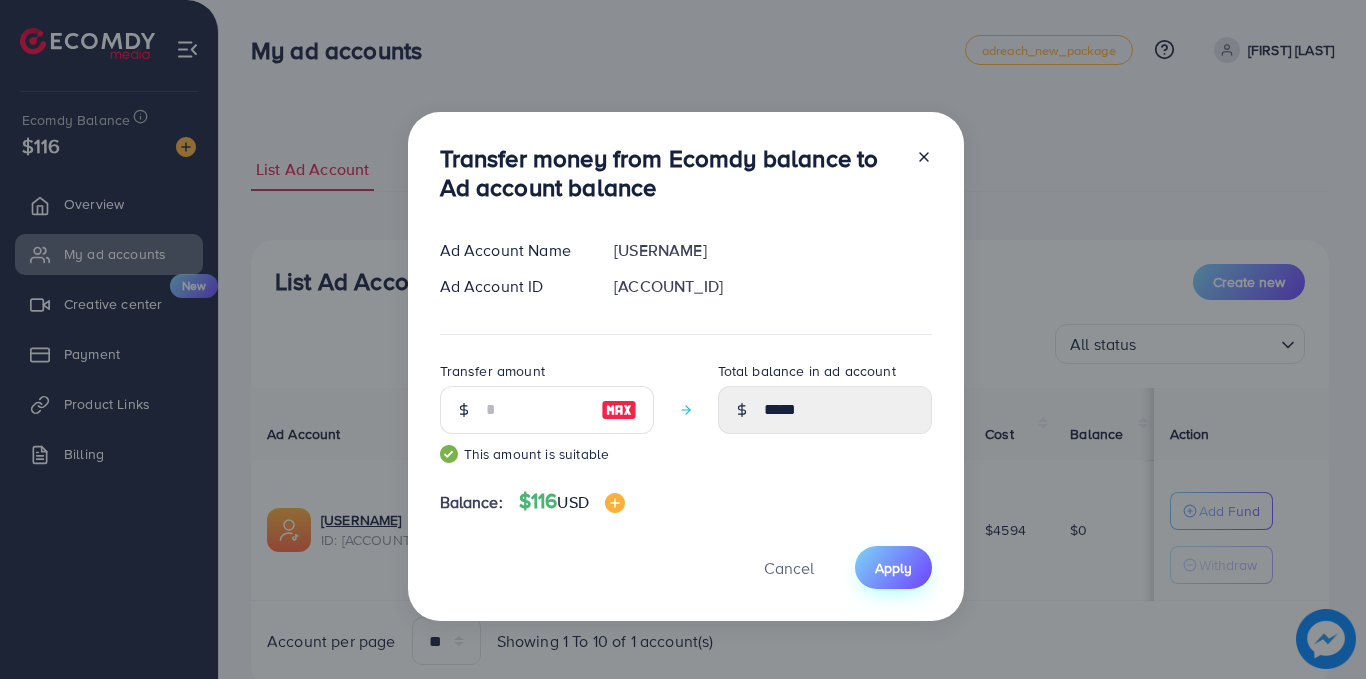 click on "Apply" at bounding box center [893, 568] 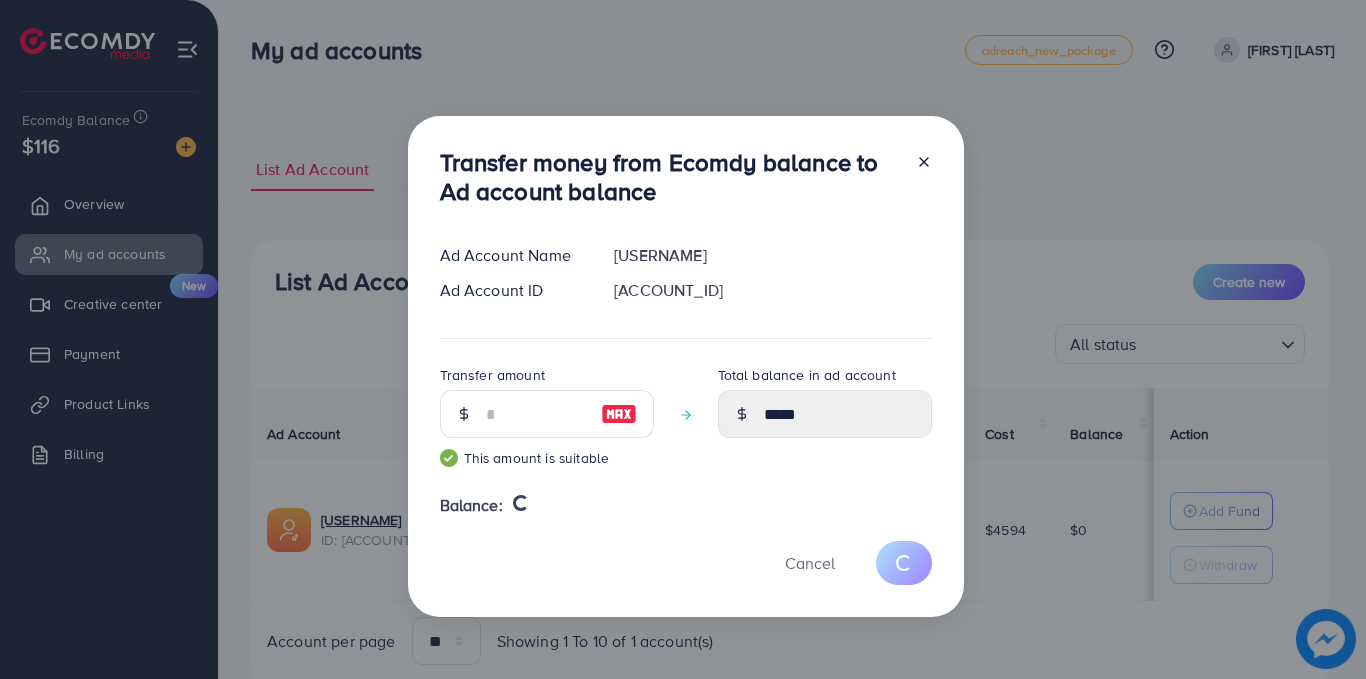 type 